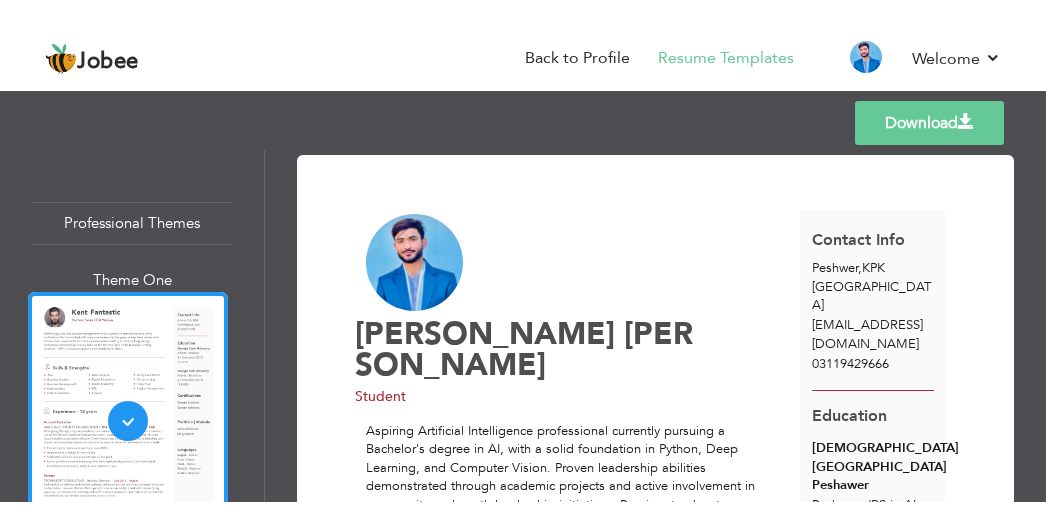 scroll, scrollTop: 0, scrollLeft: 0, axis: both 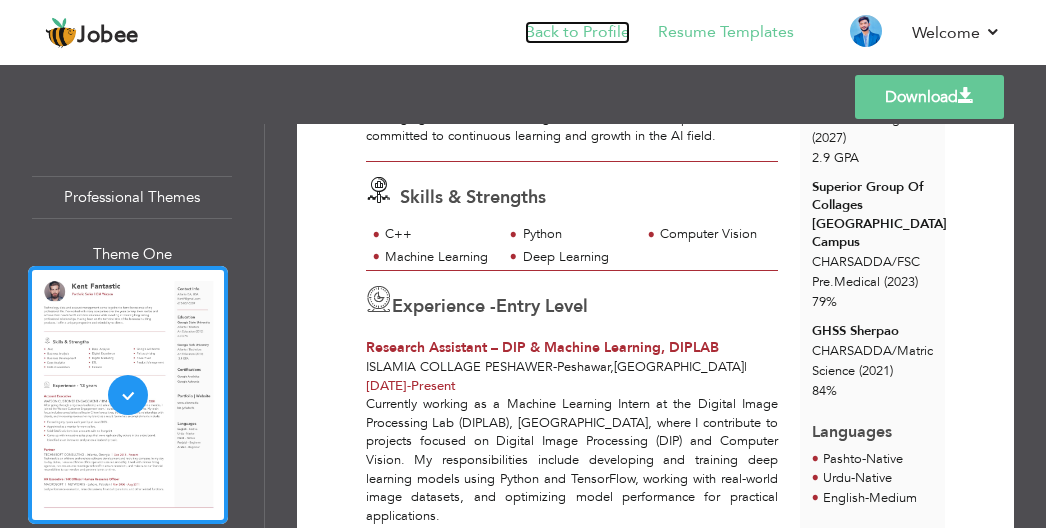 click on "Back to Profile" at bounding box center [577, 32] 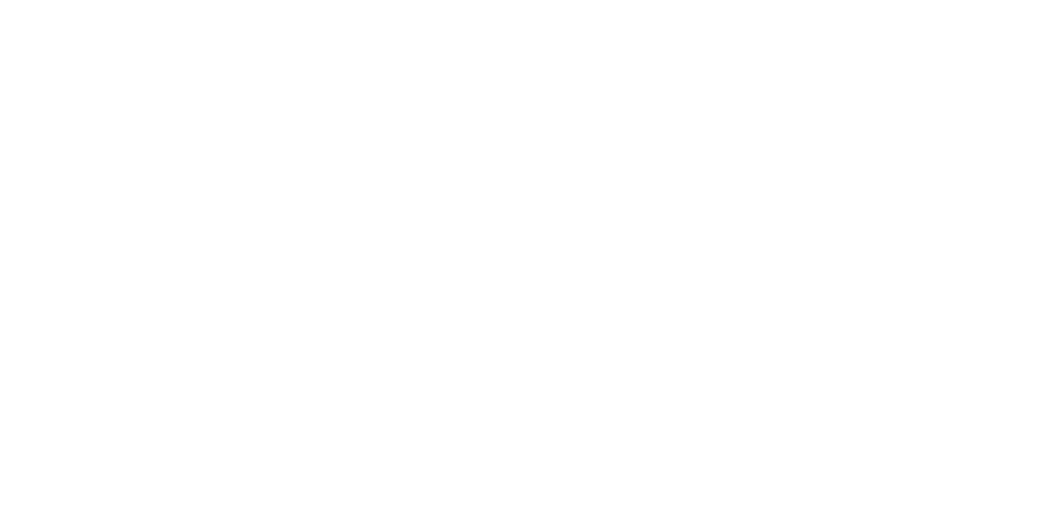 scroll, scrollTop: 0, scrollLeft: 0, axis: both 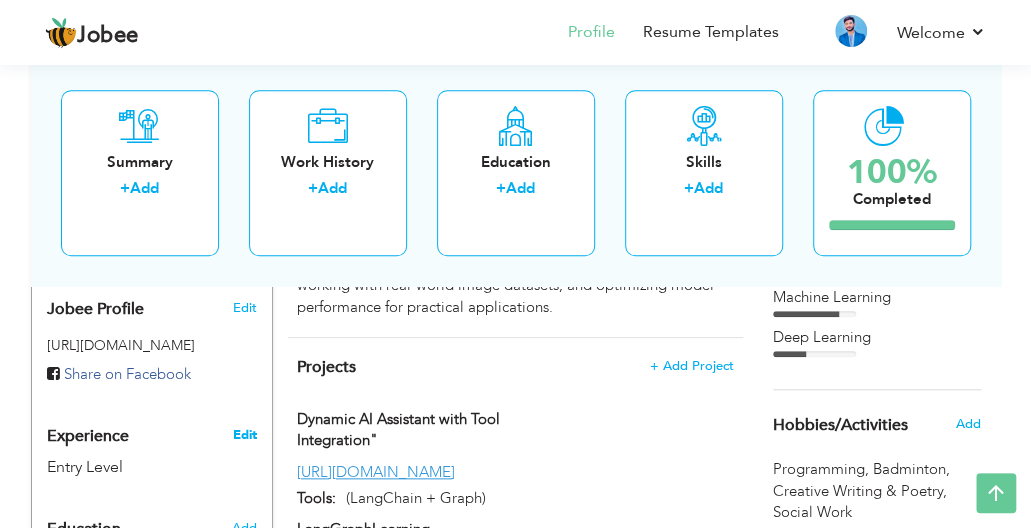 click on "Edit" at bounding box center (252, 430) 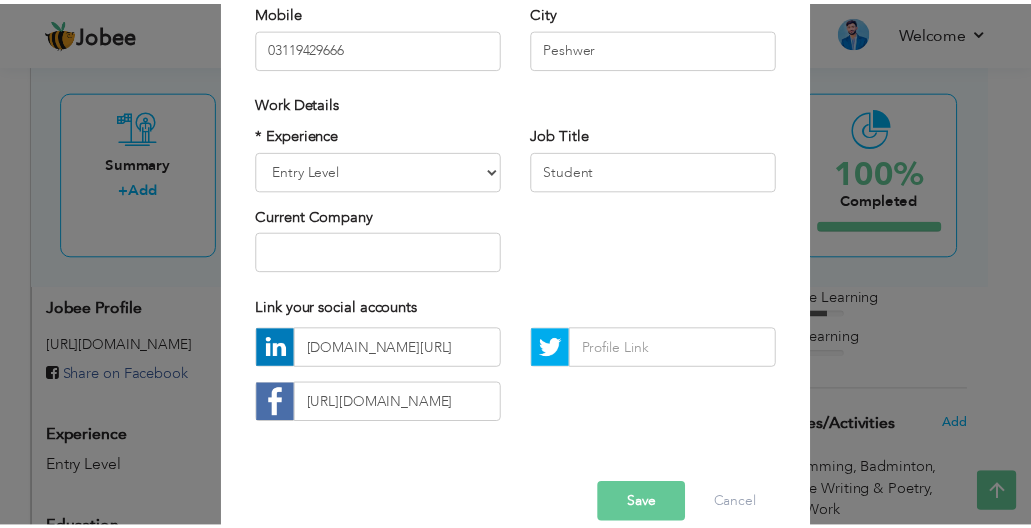 scroll, scrollTop: 333, scrollLeft: 0, axis: vertical 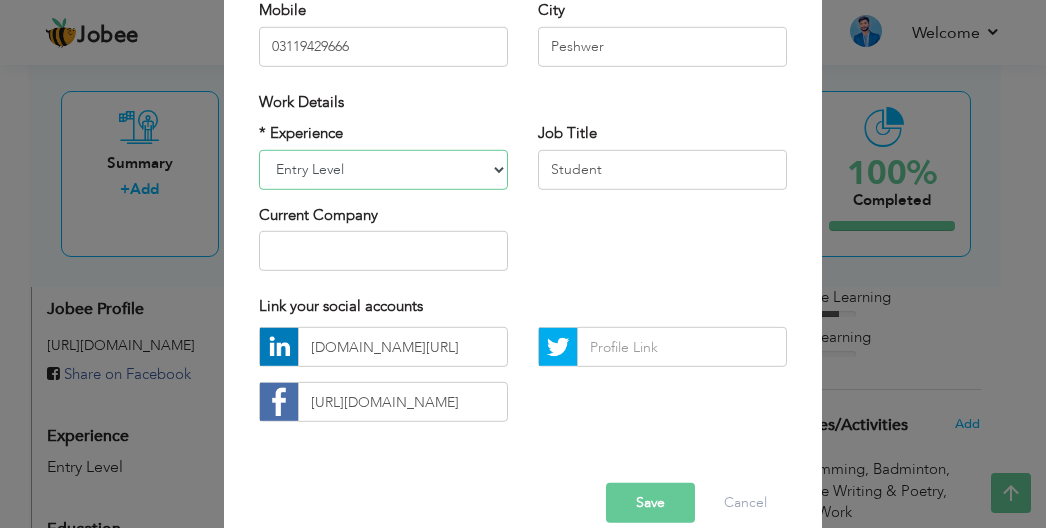 click on "Entry Level Less than 1 Year 1 Year 2 Years 3 Years 4 Years 5 Years 6 Years 7 Years 8 Years 9 Years 10 Years 11 Years 12 Years 13 Years 14 Years 15 Years 16 Years 17 Years 18 Years 19 Years 20 Years 21 Years 22 Years 23 Years 24 Years 25 Years 26 Years 27 Years 28 Years 29 Years 30 Years 31 Years 32 Years 33 Years 34 Years 35 Years More than 35 Years" at bounding box center [383, 169] 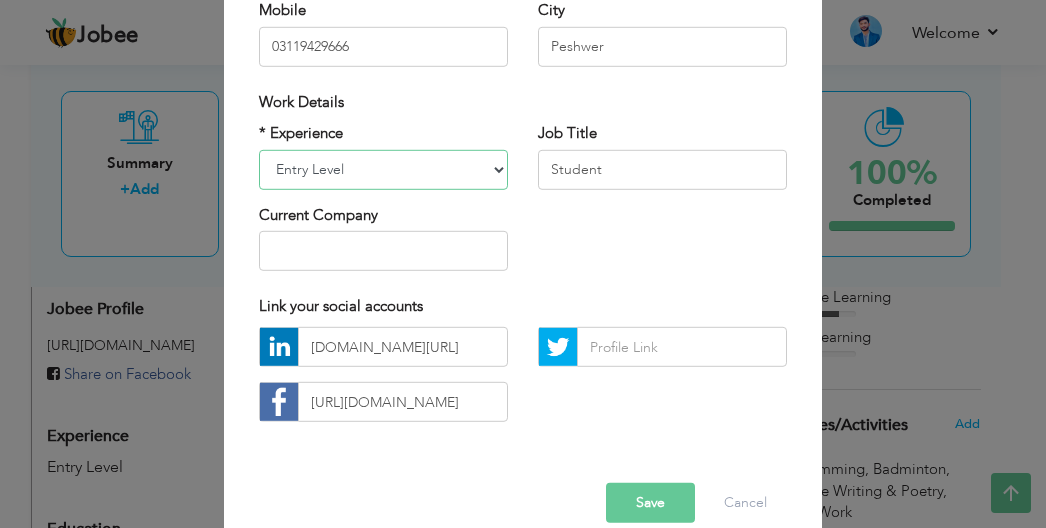 click on "Entry Level Less than 1 Year 1 Year 2 Years 3 Years 4 Years 5 Years 6 Years 7 Years 8 Years 9 Years 10 Years 11 Years 12 Years 13 Years 14 Years 15 Years 16 Years 17 Years 18 Years 19 Years 20 Years 21 Years 22 Years 23 Years 24 Years 25 Years 26 Years 27 Years 28 Years 29 Years 30 Years 31 Years 32 Years 33 Years 34 Years 35 Years More than 35 Years" at bounding box center (383, 169) 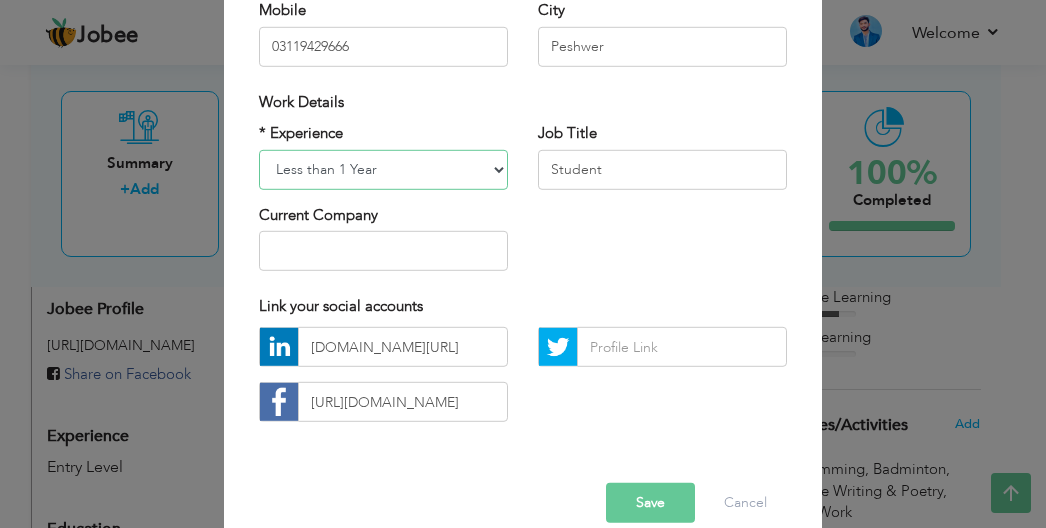 click on "Entry Level Less than 1 Year 1 Year 2 Years 3 Years 4 Years 5 Years 6 Years 7 Years 8 Years 9 Years 10 Years 11 Years 12 Years 13 Years 14 Years 15 Years 16 Years 17 Years 18 Years 19 Years 20 Years 21 Years 22 Years 23 Years 24 Years 25 Years 26 Years 27 Years 28 Years 29 Years 30 Years 31 Years 32 Years 33 Years 34 Years 35 Years More than 35 Years" at bounding box center [383, 169] 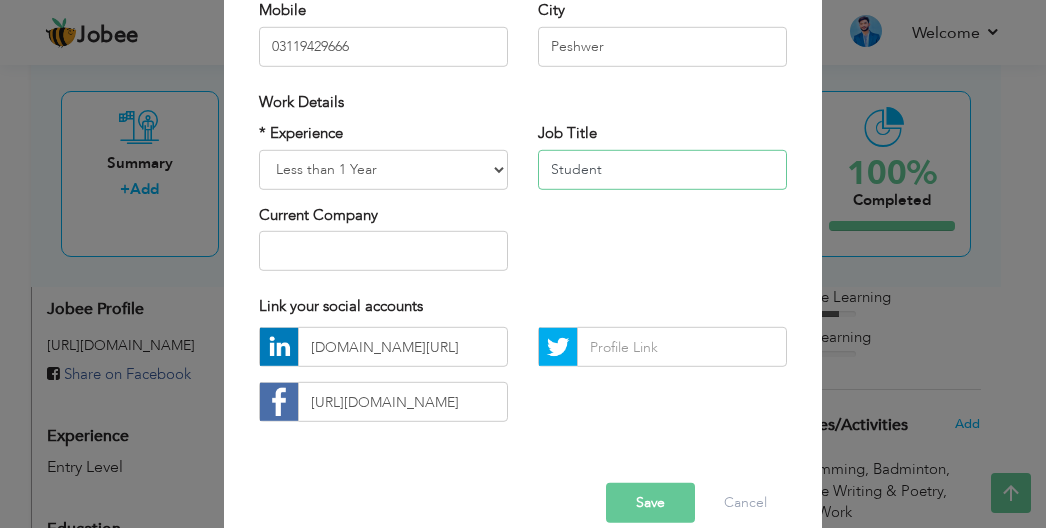 click on "Student" at bounding box center [662, 169] 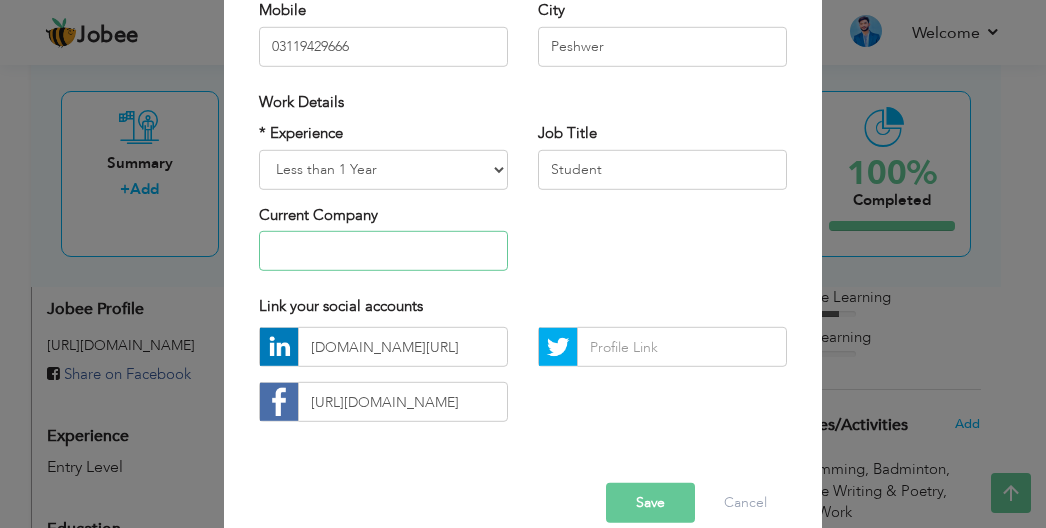 click at bounding box center (383, 251) 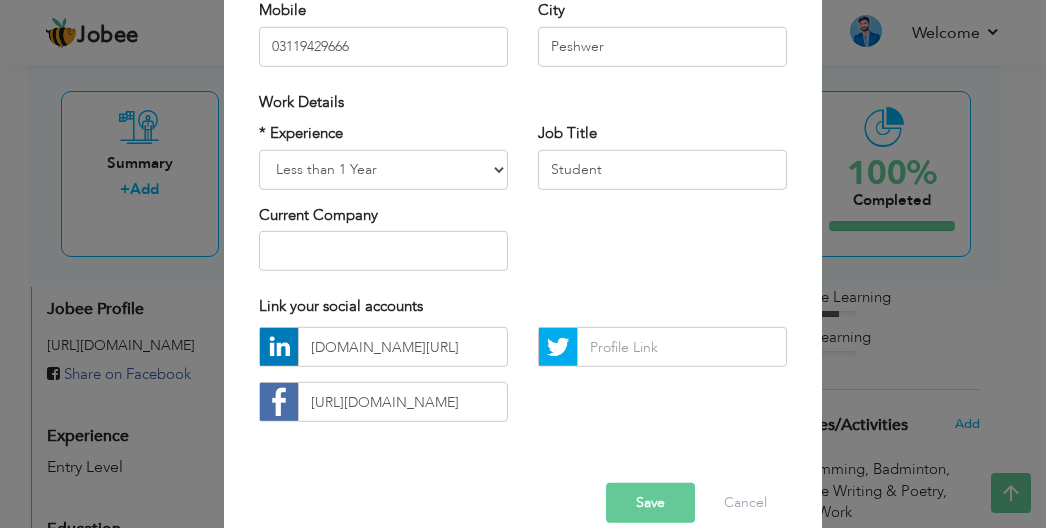 click on "Save" at bounding box center (650, 503) 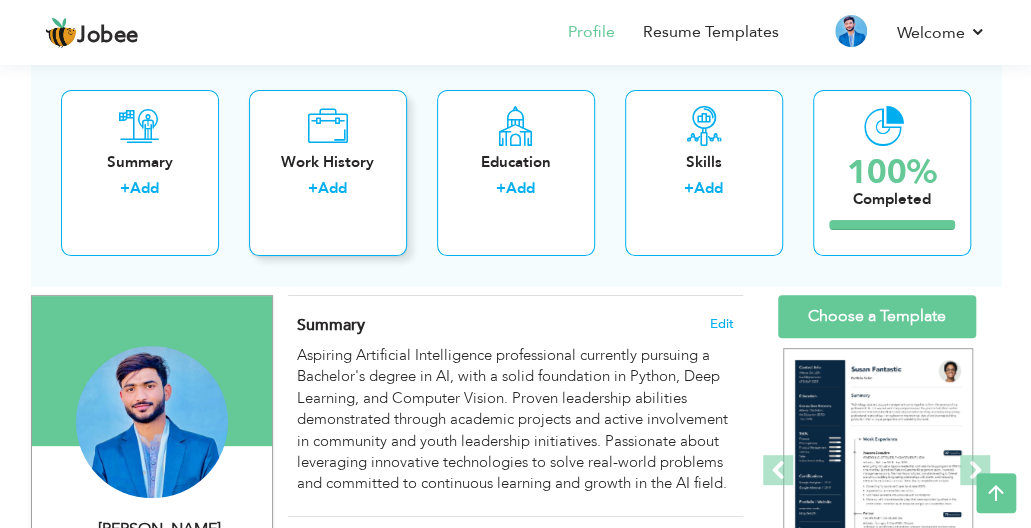 scroll, scrollTop: 0, scrollLeft: 0, axis: both 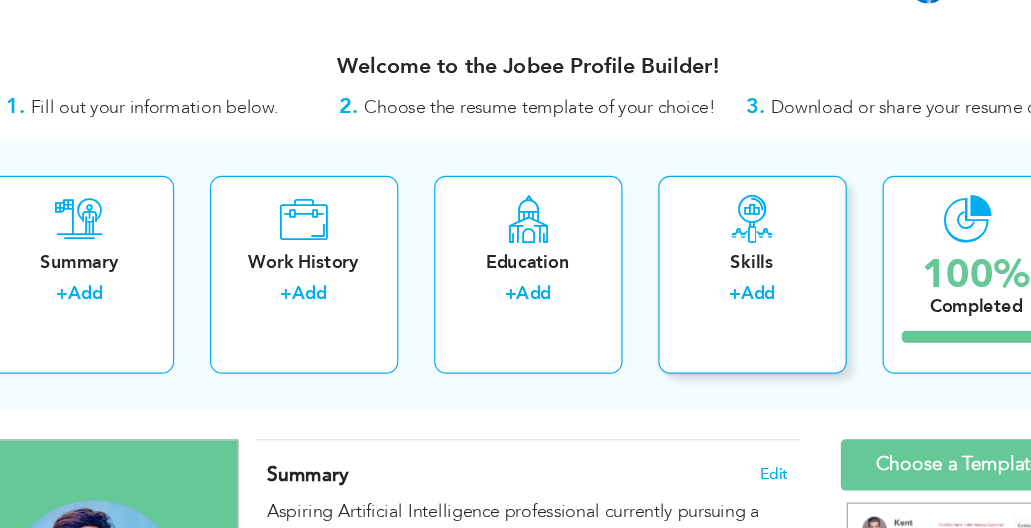 click on "+" at bounding box center (689, 289) 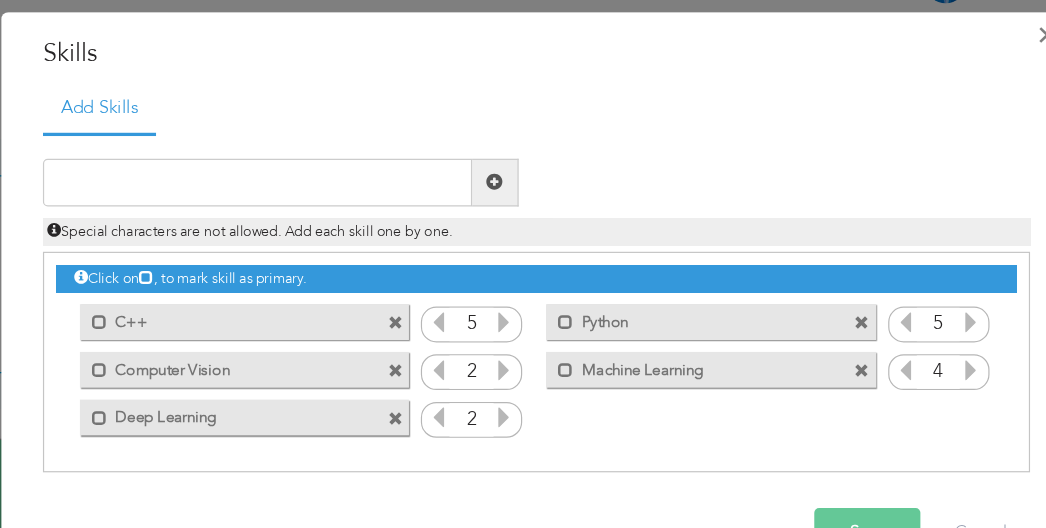 click on "×" at bounding box center [951, 73] 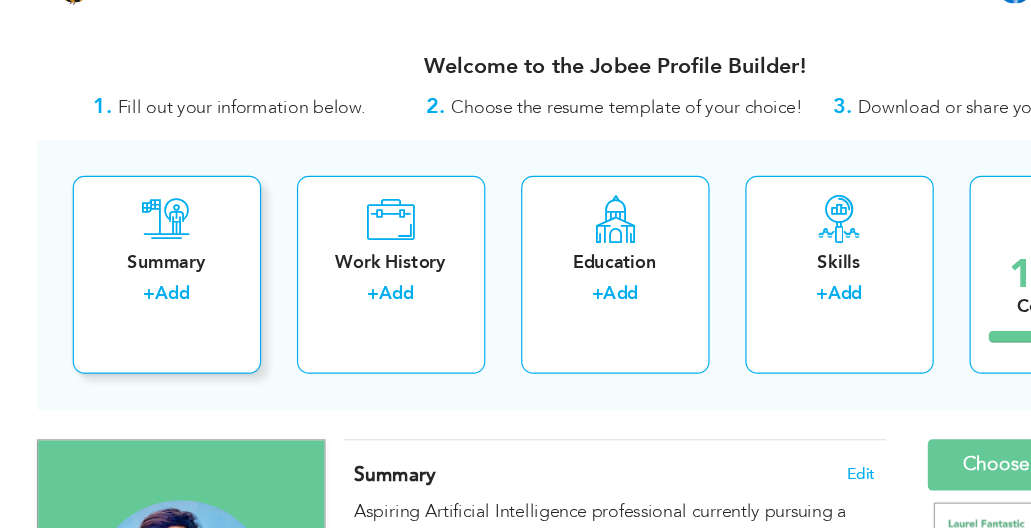 click on "Add" at bounding box center [144, 289] 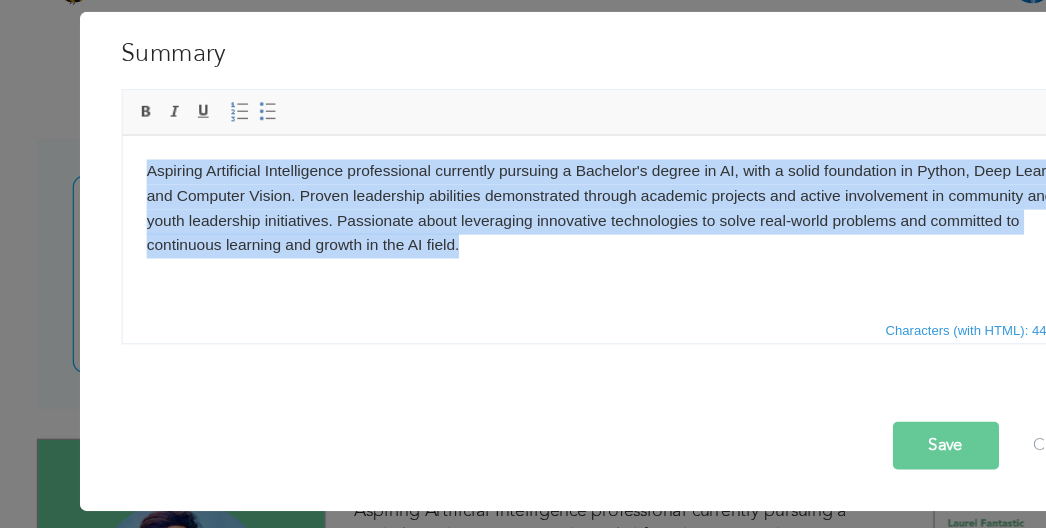 drag, startPoint x: 428, startPoint y: 249, endPoint x: 132, endPoint y: 166, distance: 307.41666 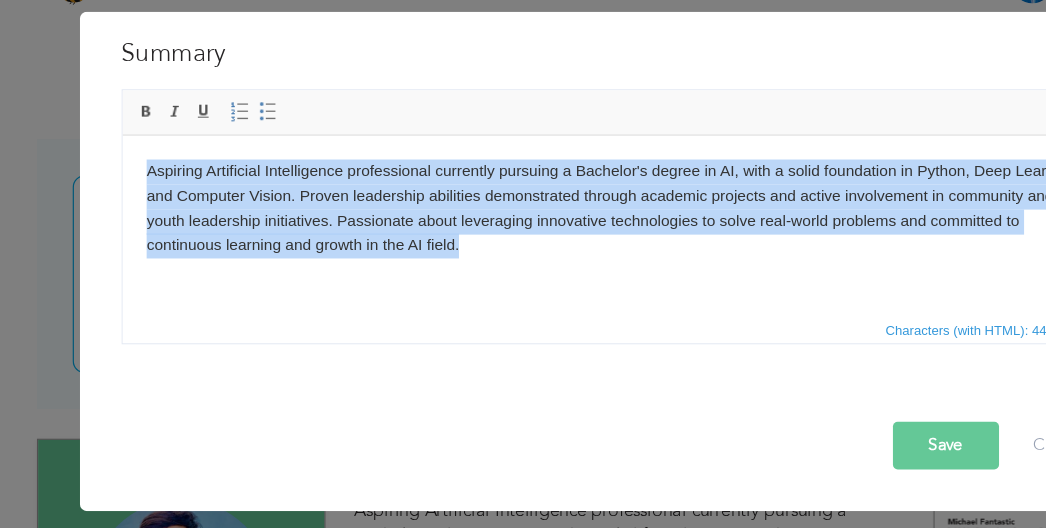 type 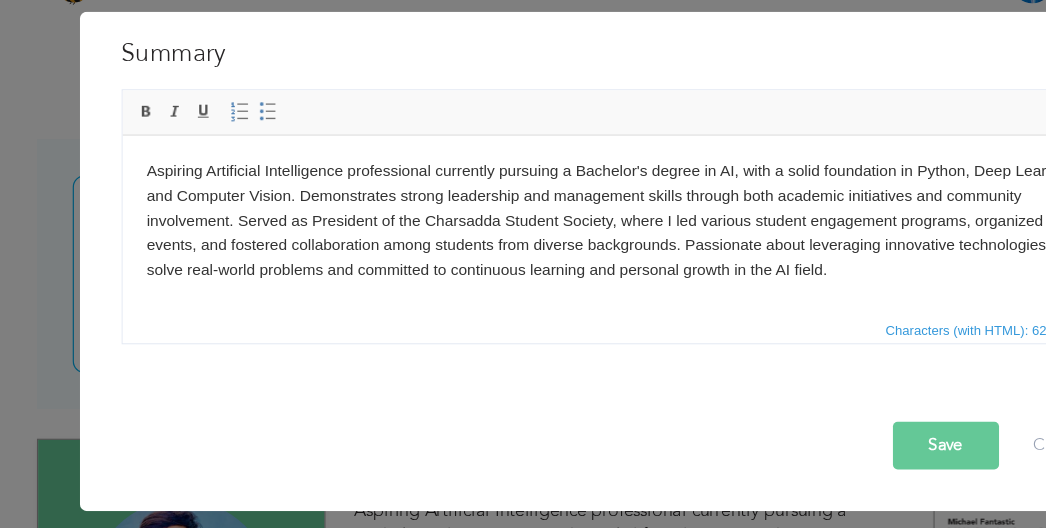 click on "Save" at bounding box center (793, 418) 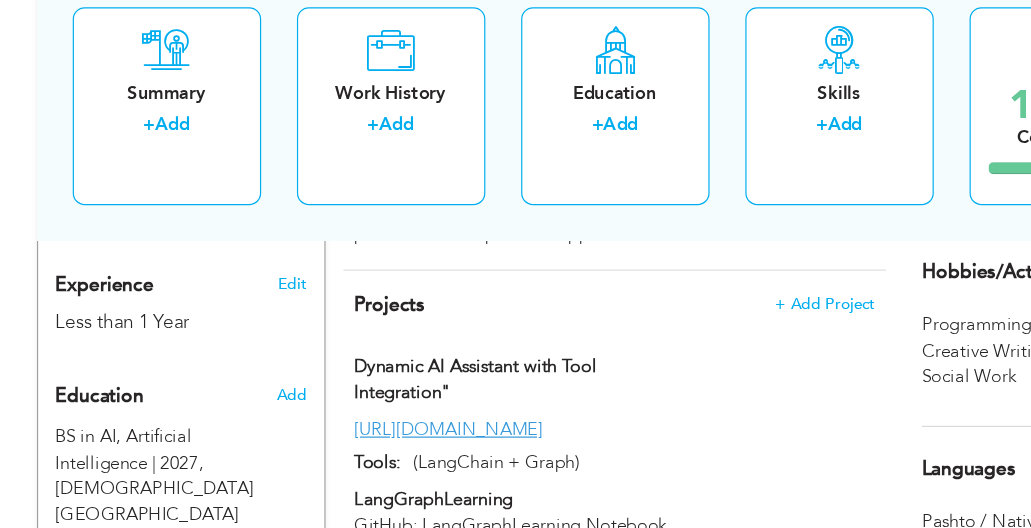 scroll, scrollTop: 769, scrollLeft: 0, axis: vertical 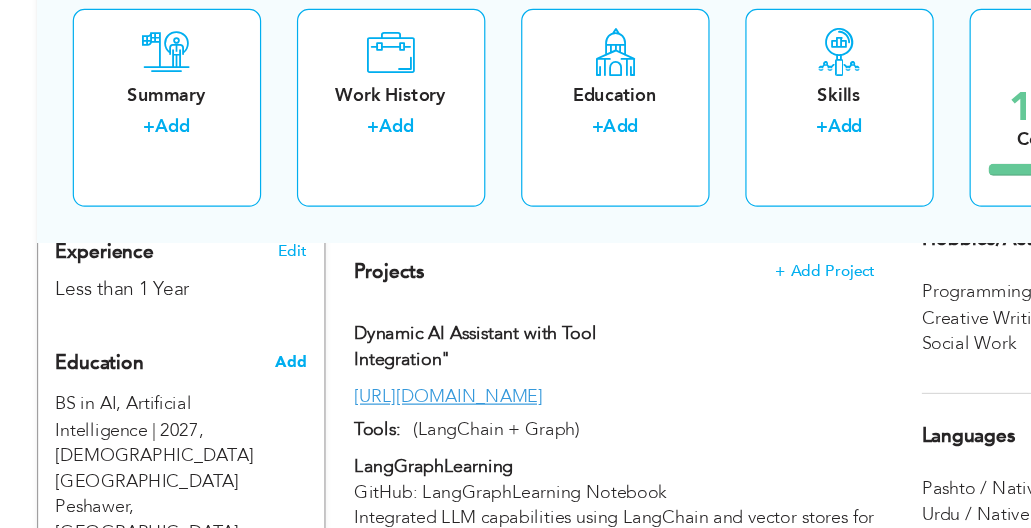 click on "Add" at bounding box center [244, 387] 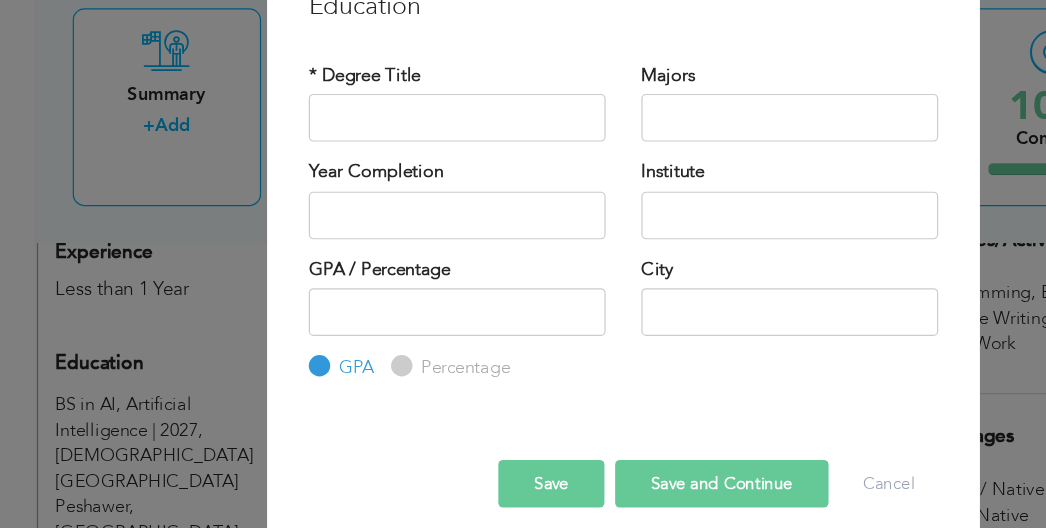 click on "×
Education
* Degree Title
Majors
Year Completion Institute GPA" at bounding box center [523, 264] 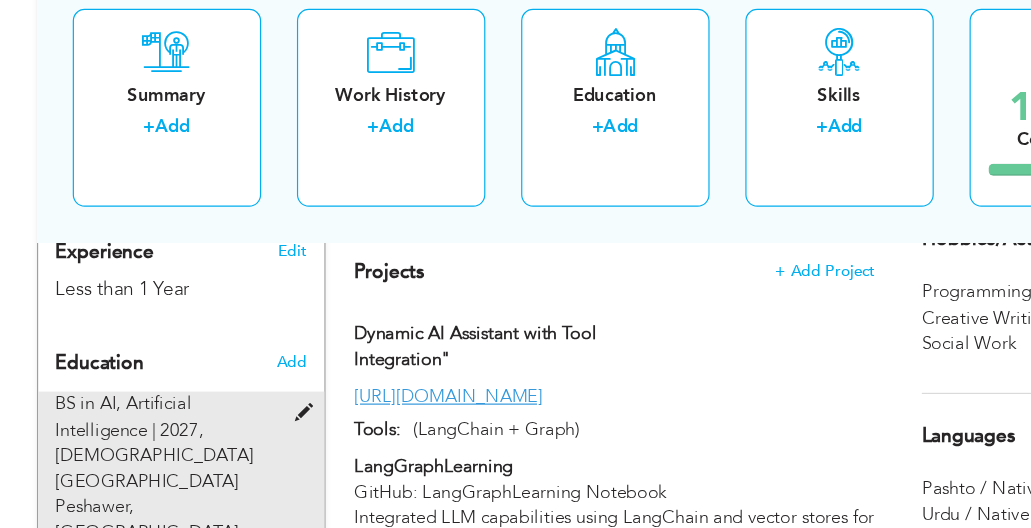 scroll, scrollTop: 813, scrollLeft: 0, axis: vertical 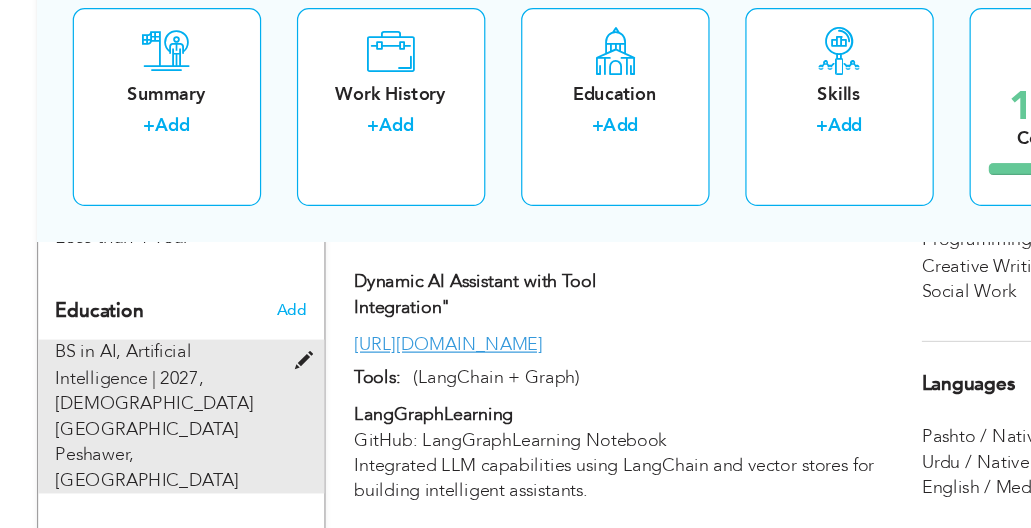 click at bounding box center (259, 386) 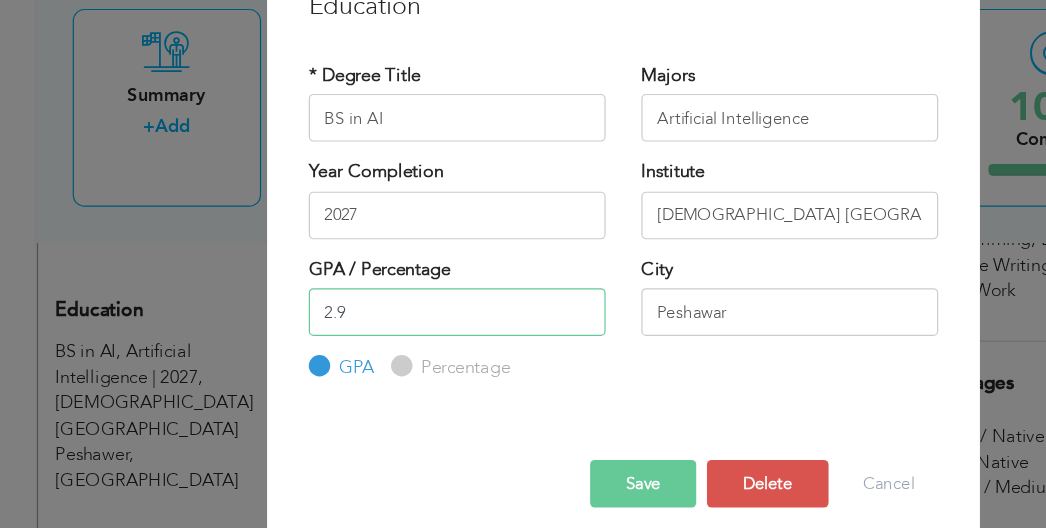 click on "2.9" at bounding box center [383, 345] 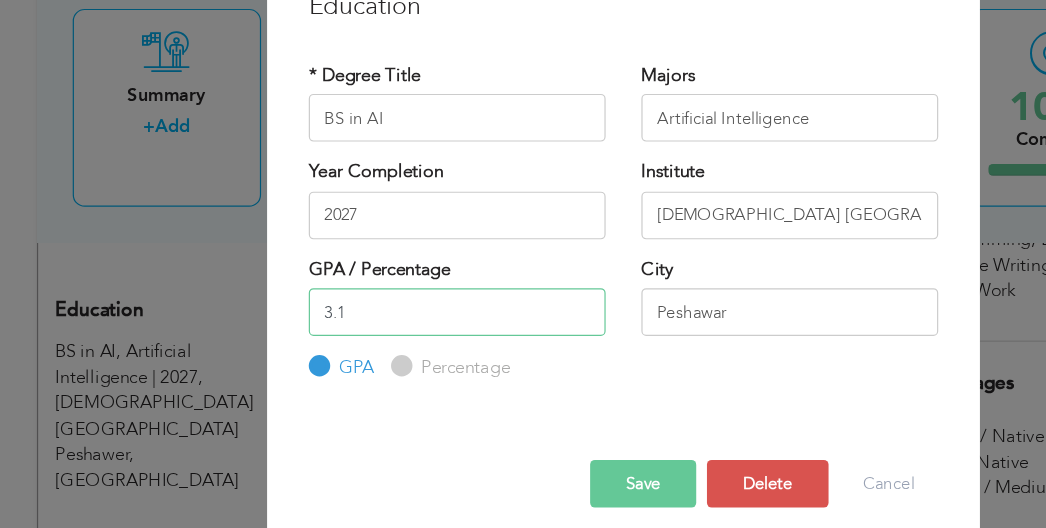 type on "3.1" 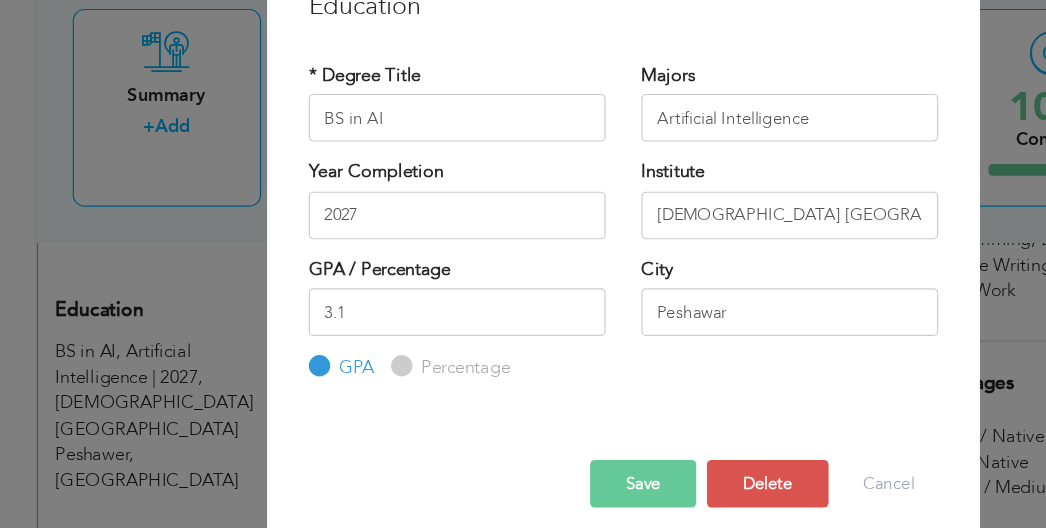 click on "Save" at bounding box center (539, 488) 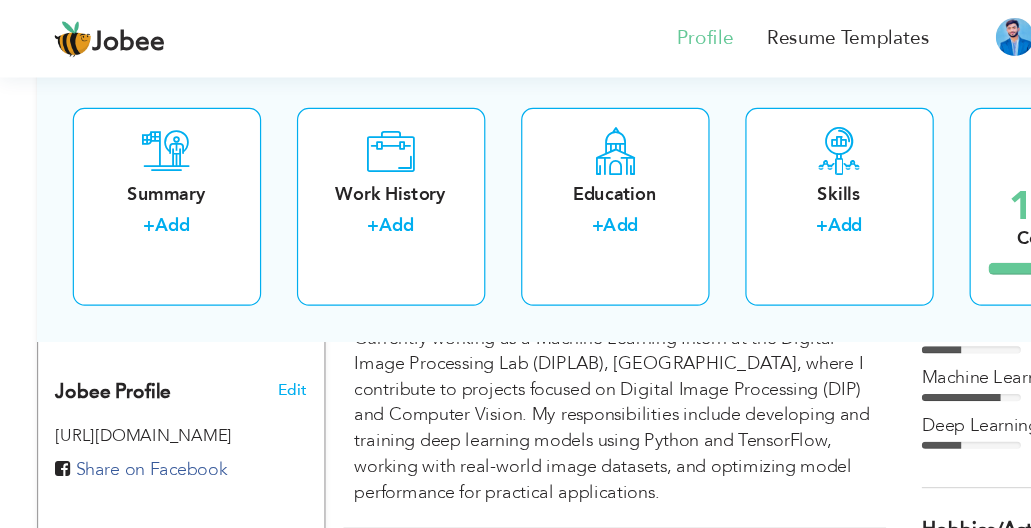 scroll, scrollTop: 595, scrollLeft: 0, axis: vertical 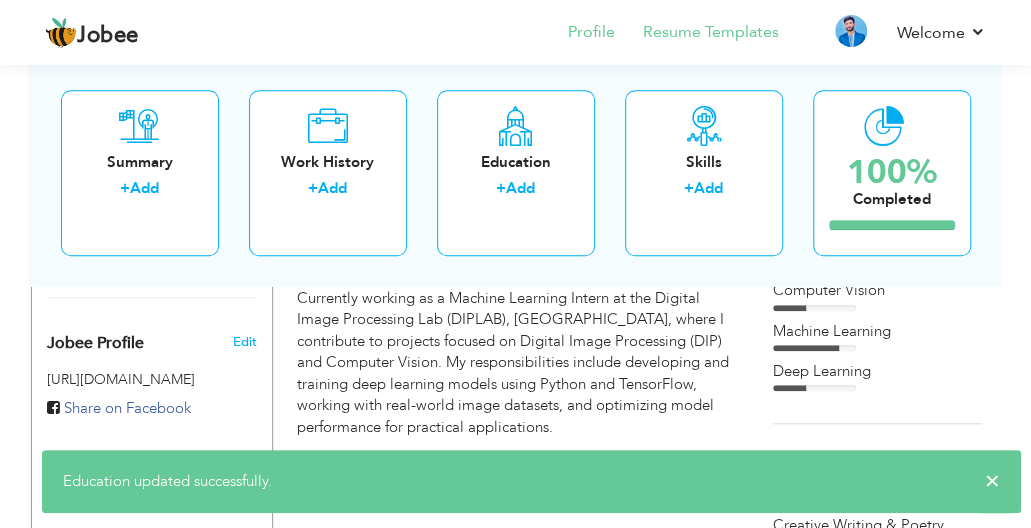 click on "Resume Templates" at bounding box center (697, 34) 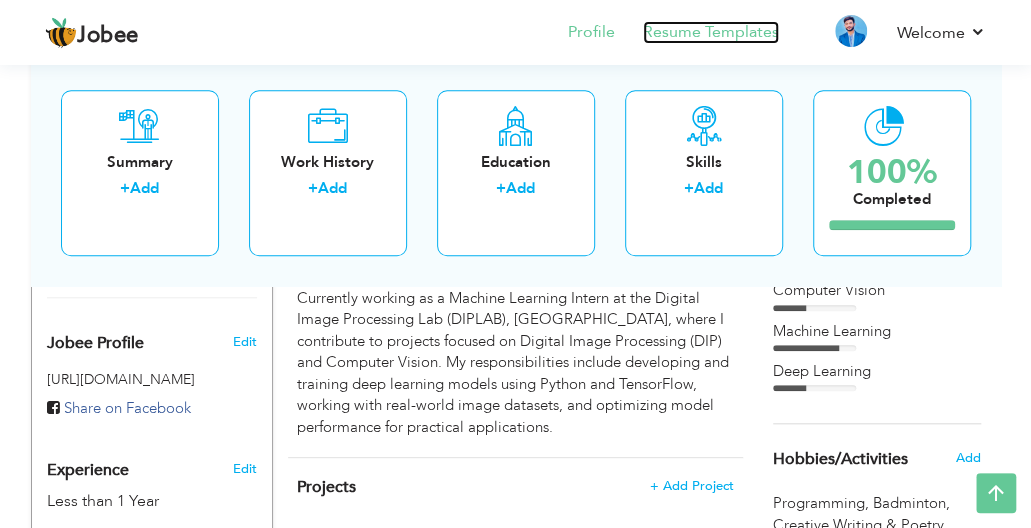 click on "Resume Templates" at bounding box center (711, 32) 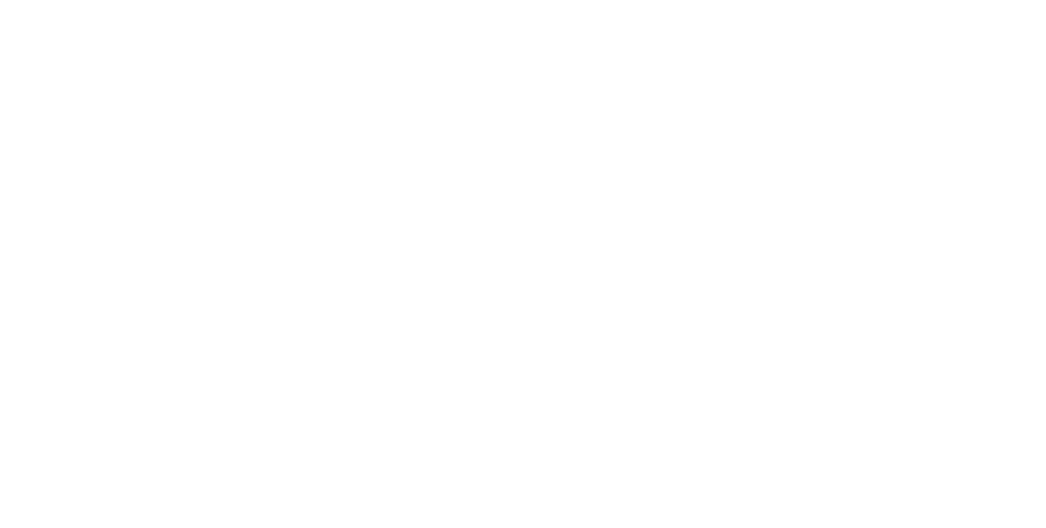 scroll, scrollTop: 0, scrollLeft: 0, axis: both 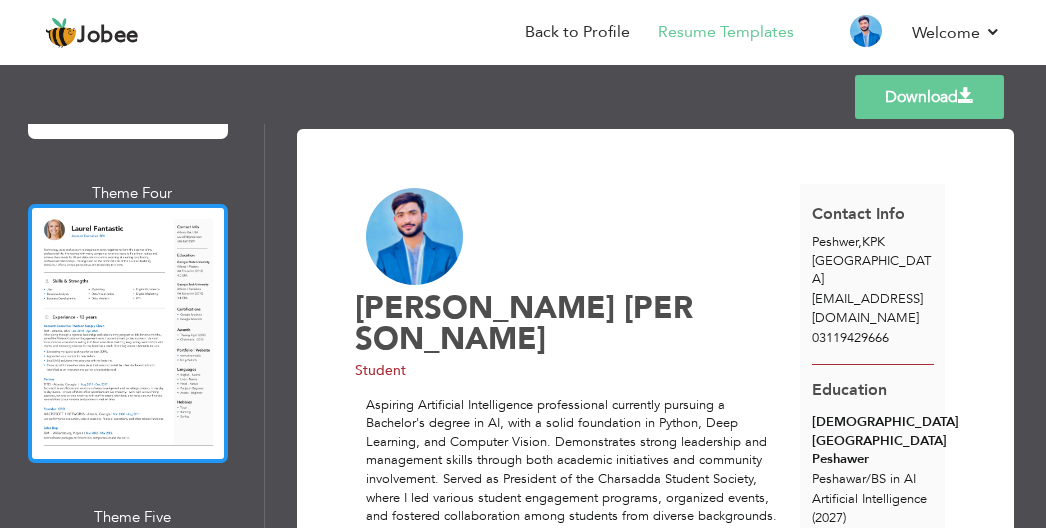 click at bounding box center [128, 333] 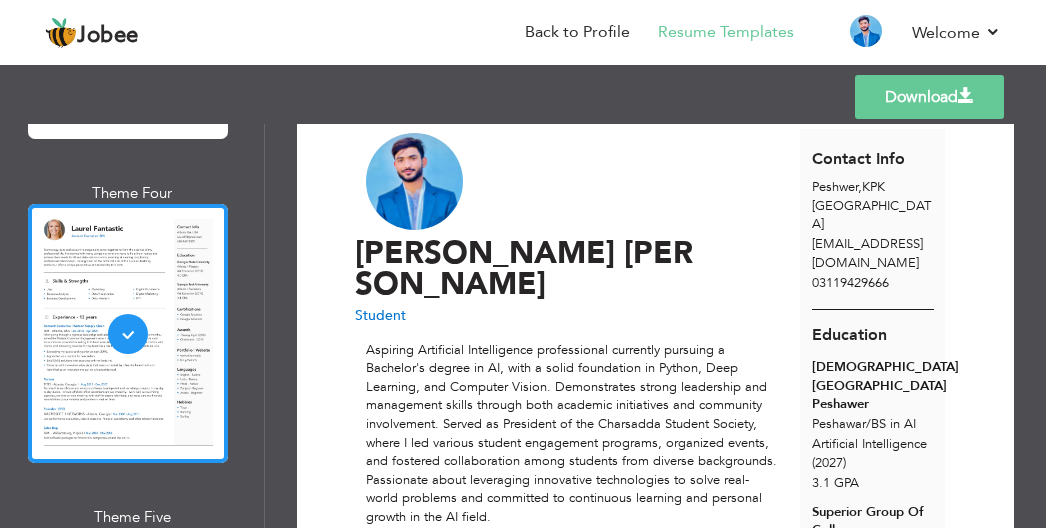 scroll, scrollTop: 0, scrollLeft: 0, axis: both 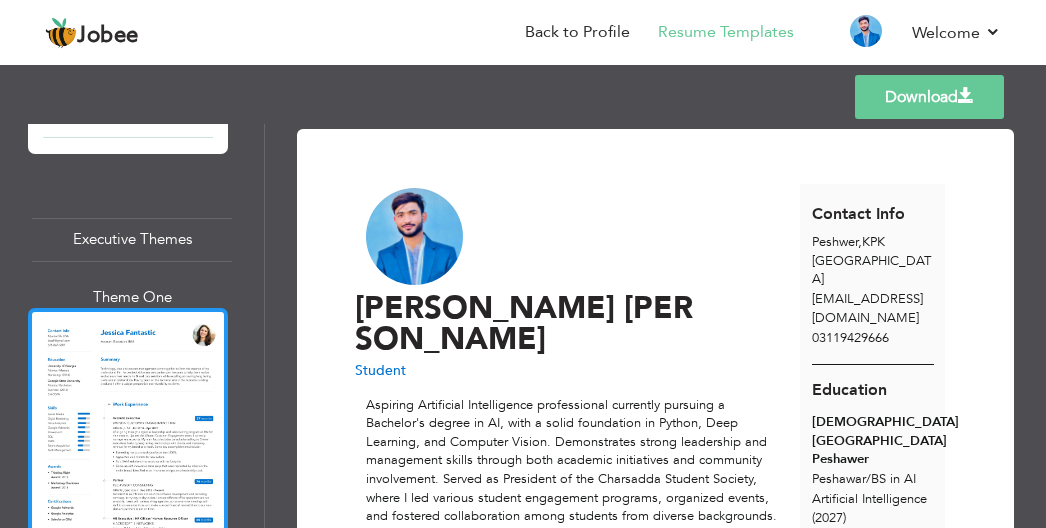 click at bounding box center [128, 437] 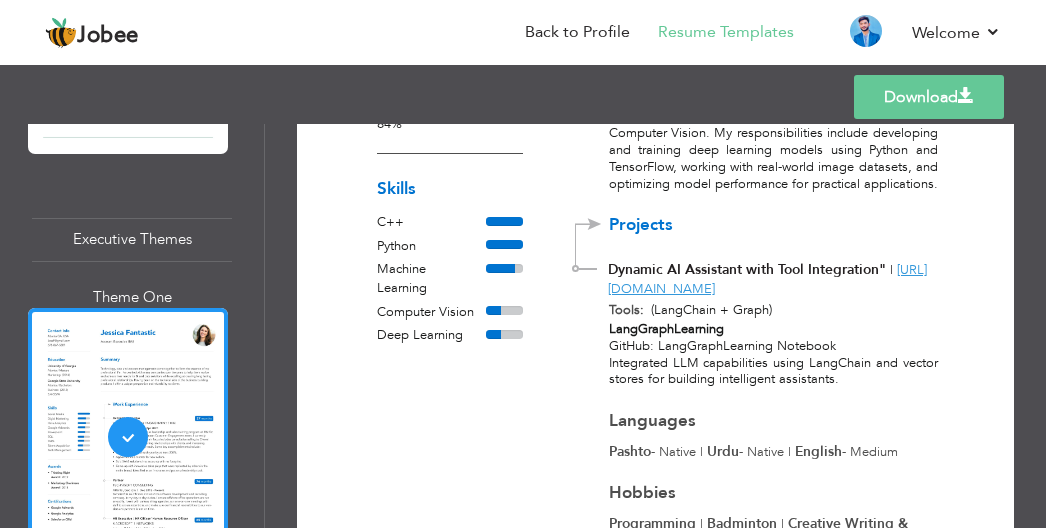 scroll, scrollTop: 697, scrollLeft: 0, axis: vertical 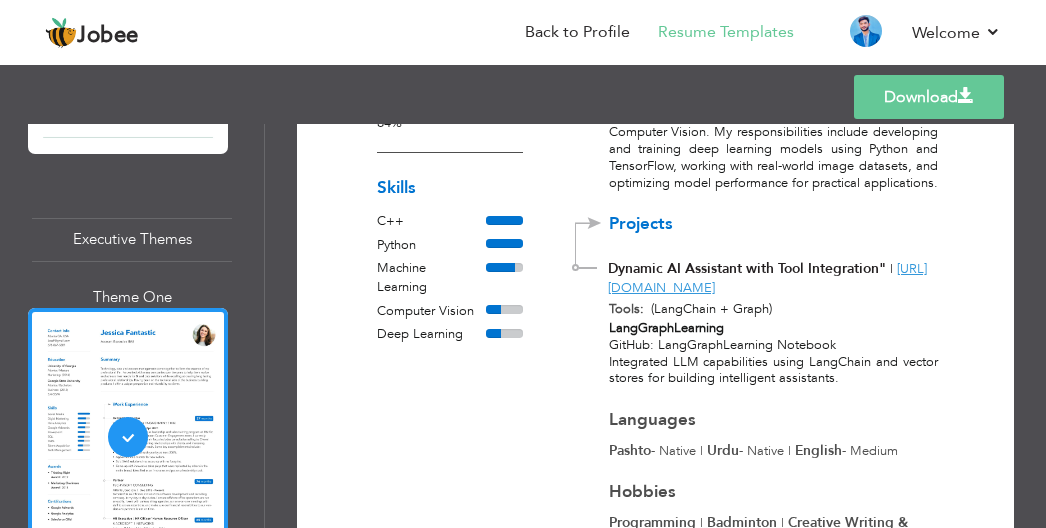 click on "Download" at bounding box center (929, 97) 